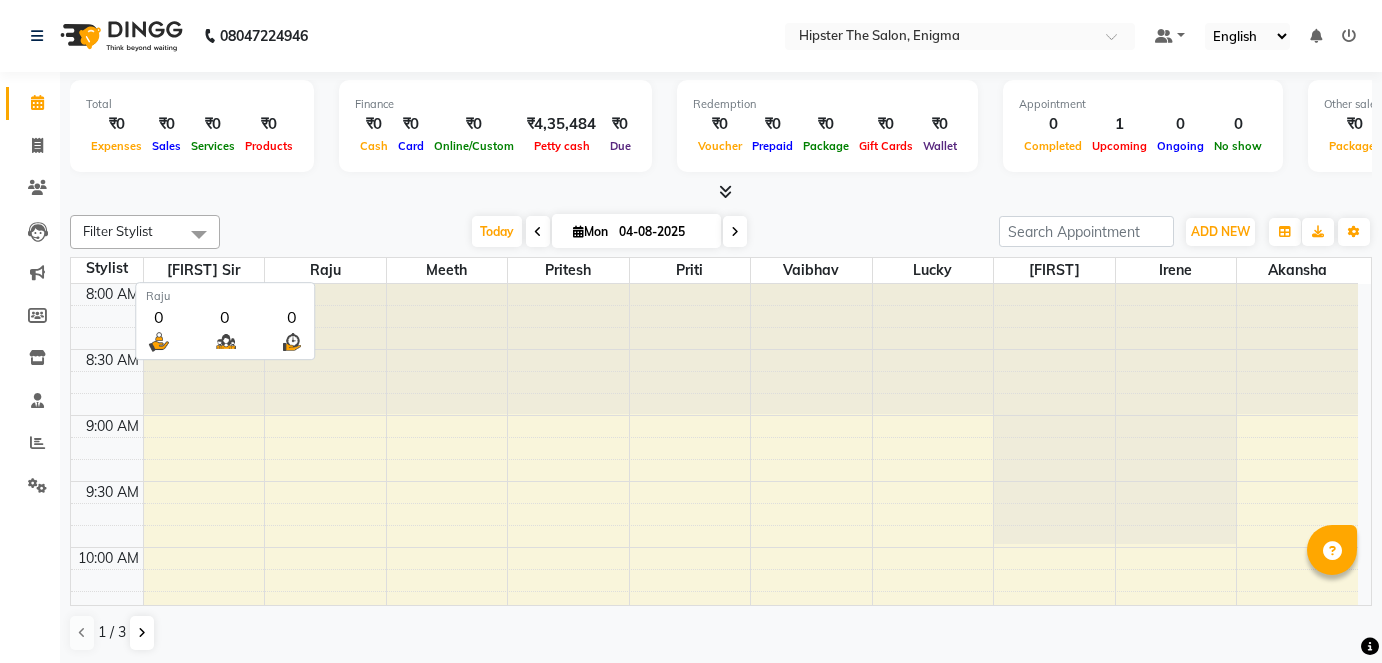 scroll, scrollTop: 0, scrollLeft: 0, axis: both 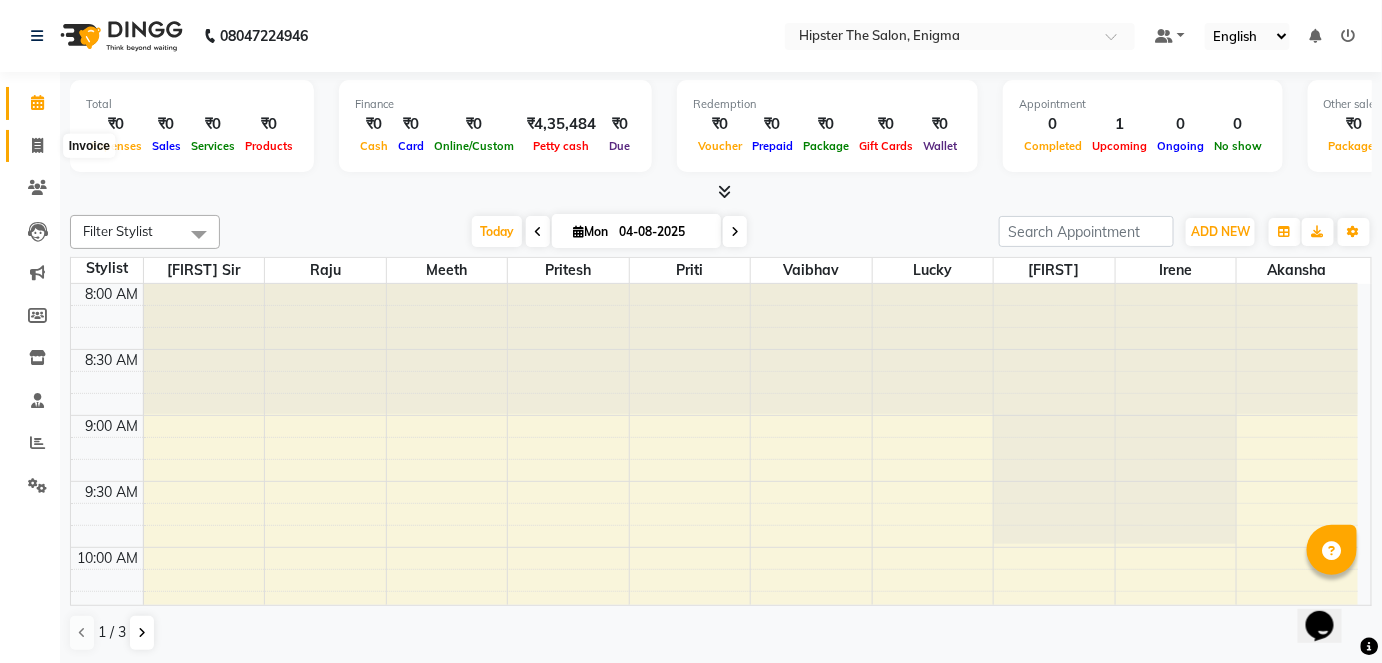 click 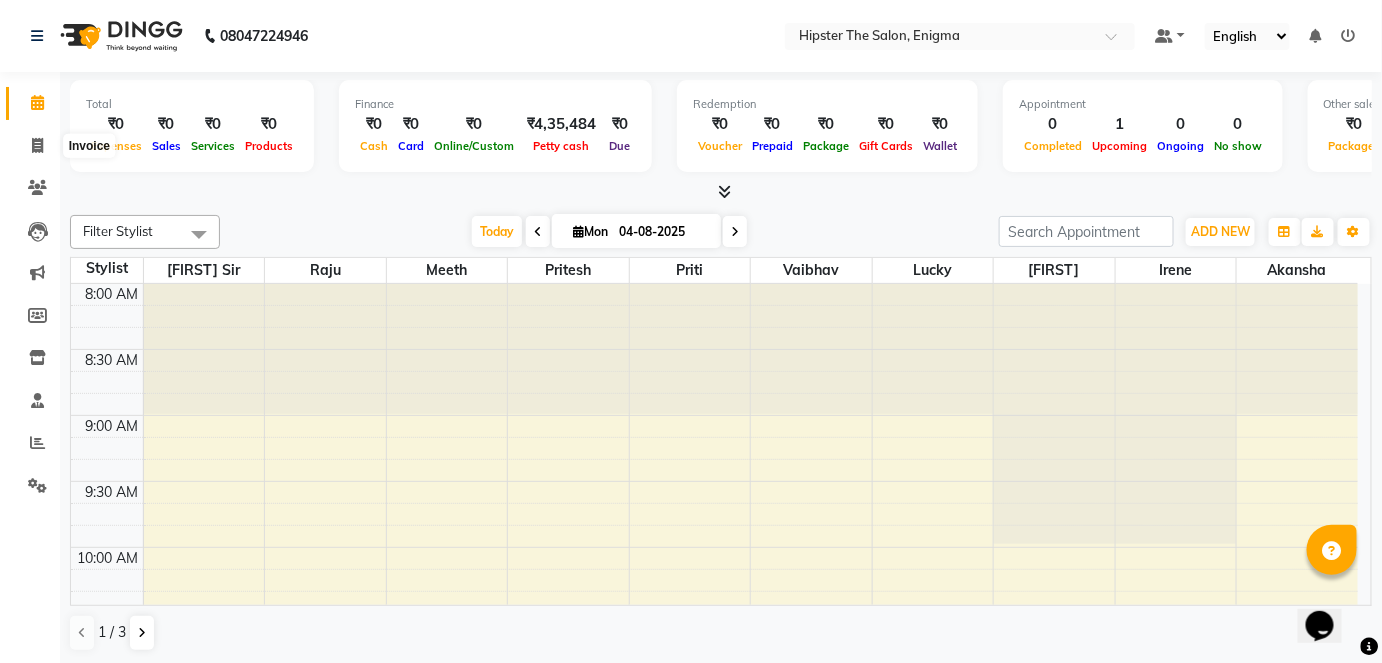 select on "4468" 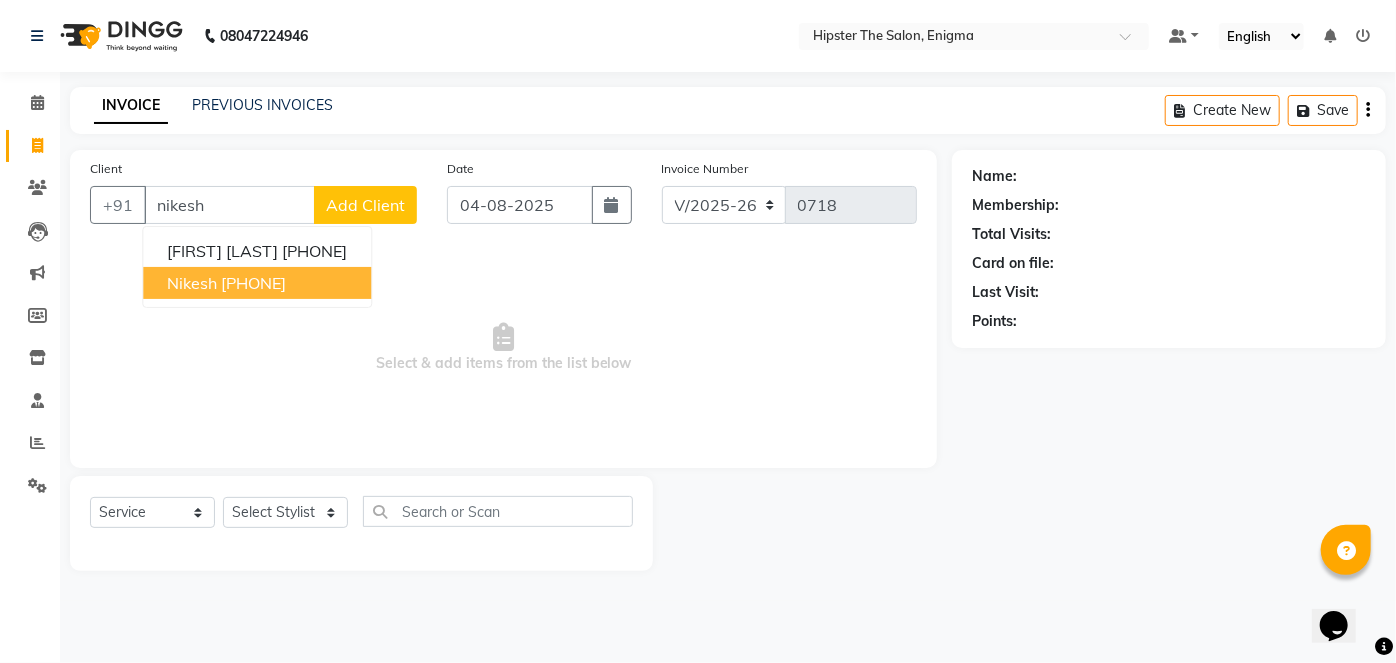 click on "[PHONE]" at bounding box center (253, 283) 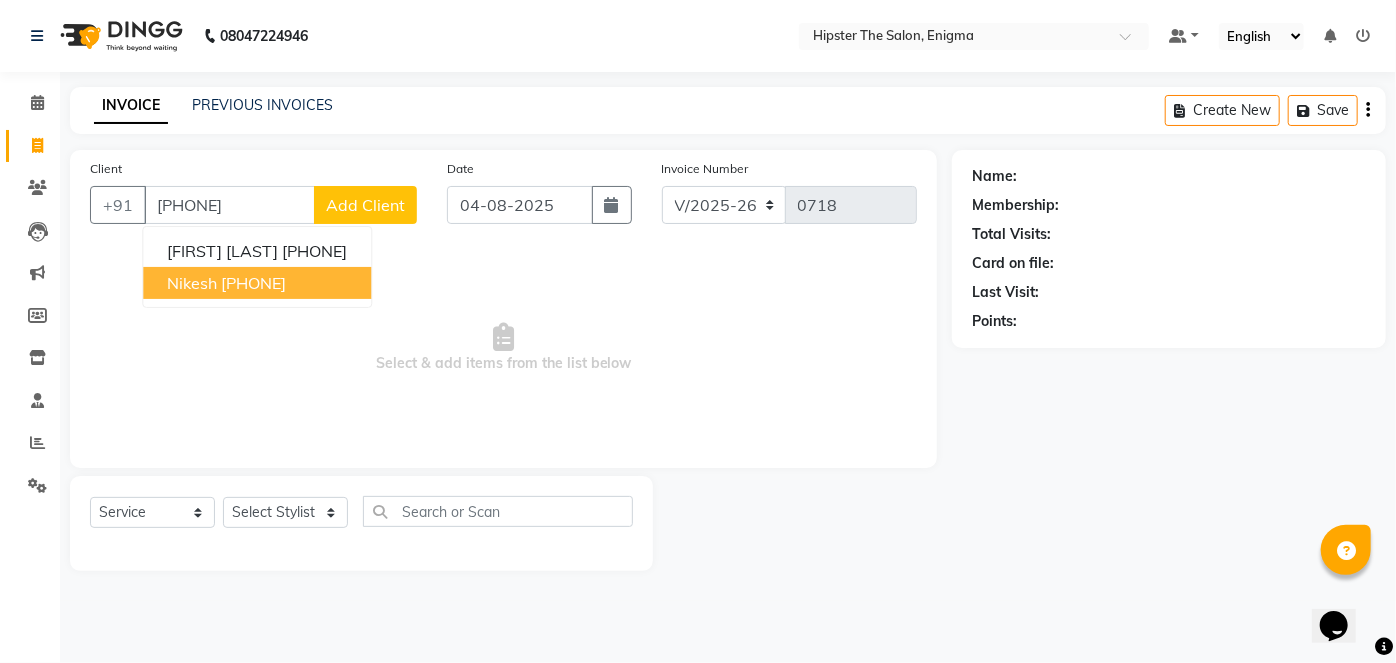 type on "[PHONE]" 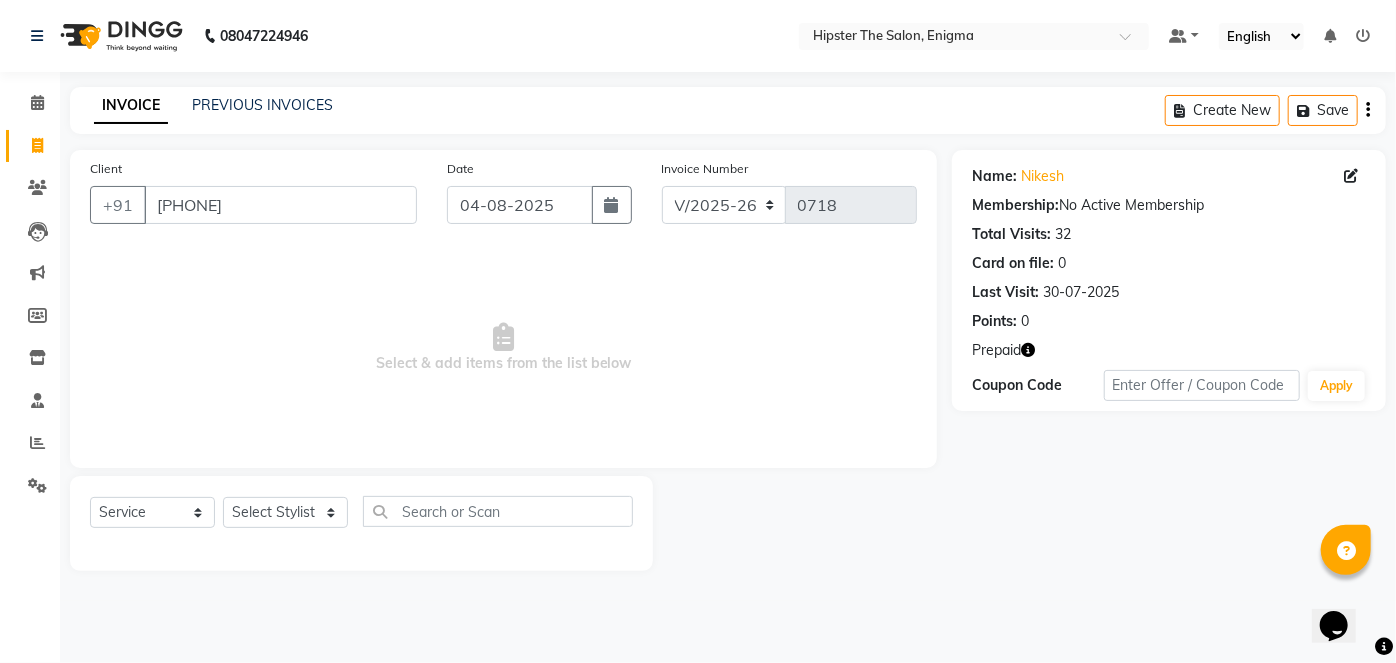 click 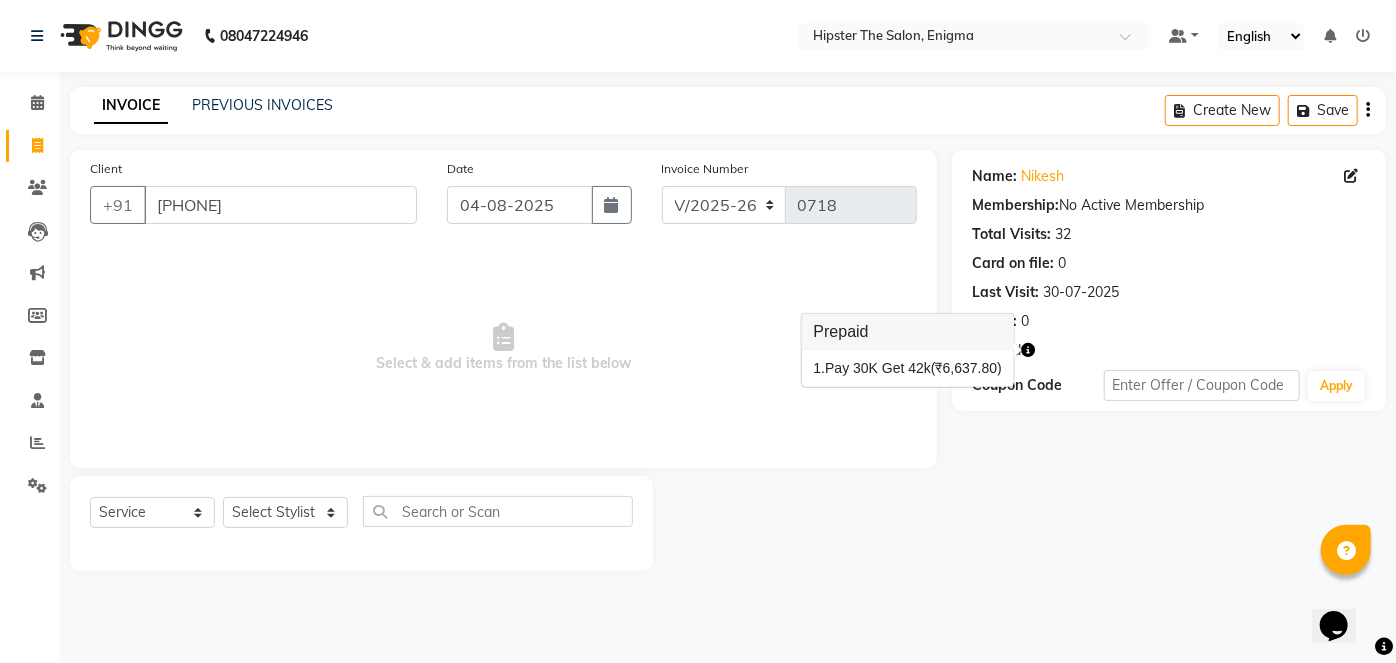 click 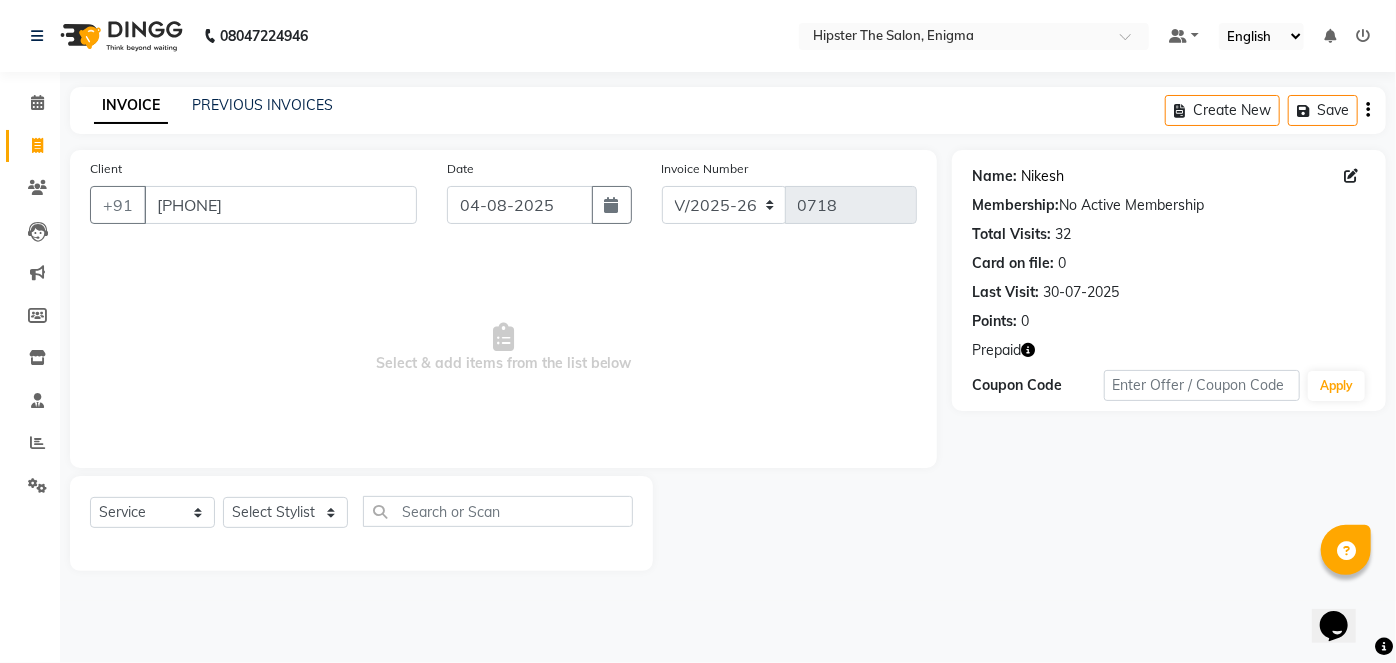 click on "Nikesh" 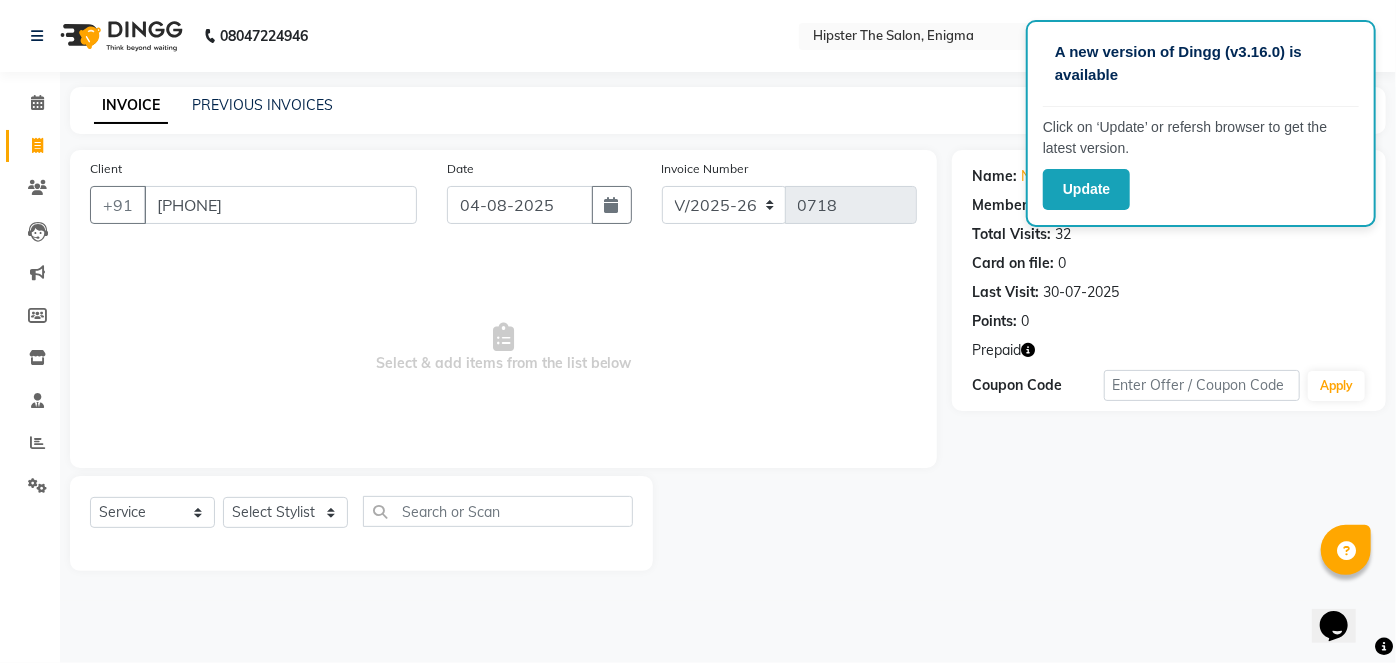 click 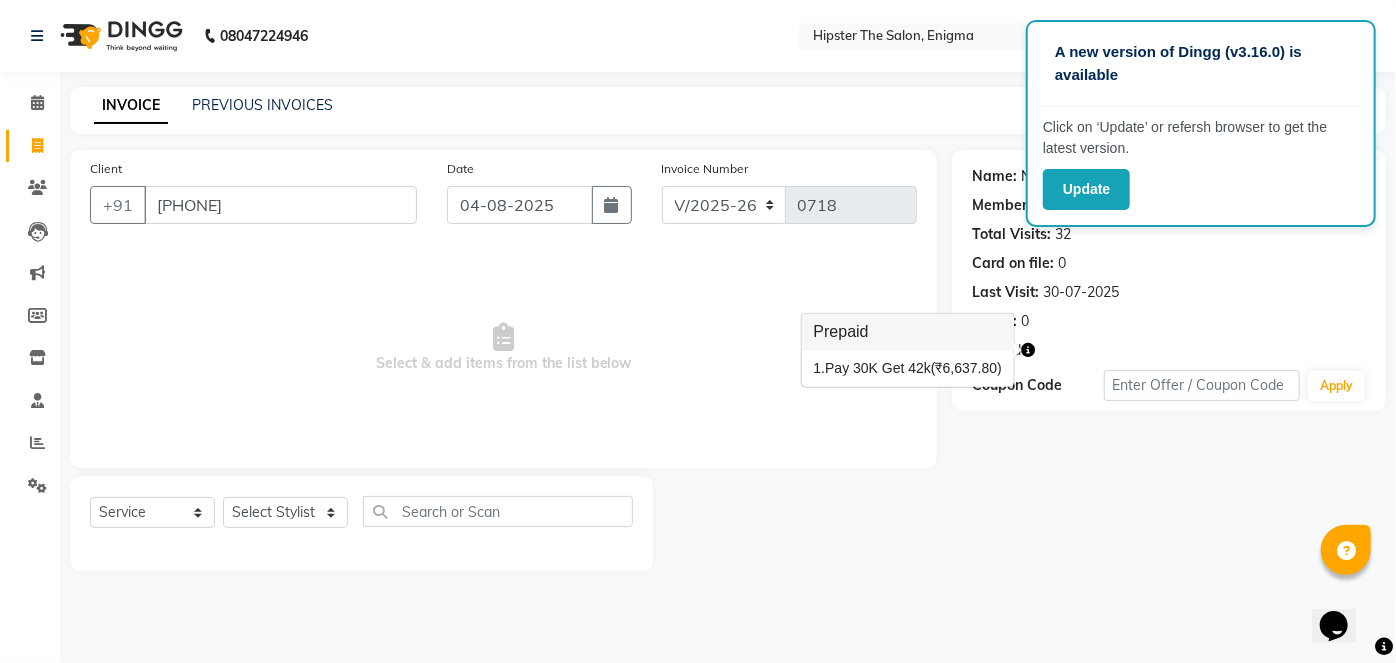 click on "Nikesh" 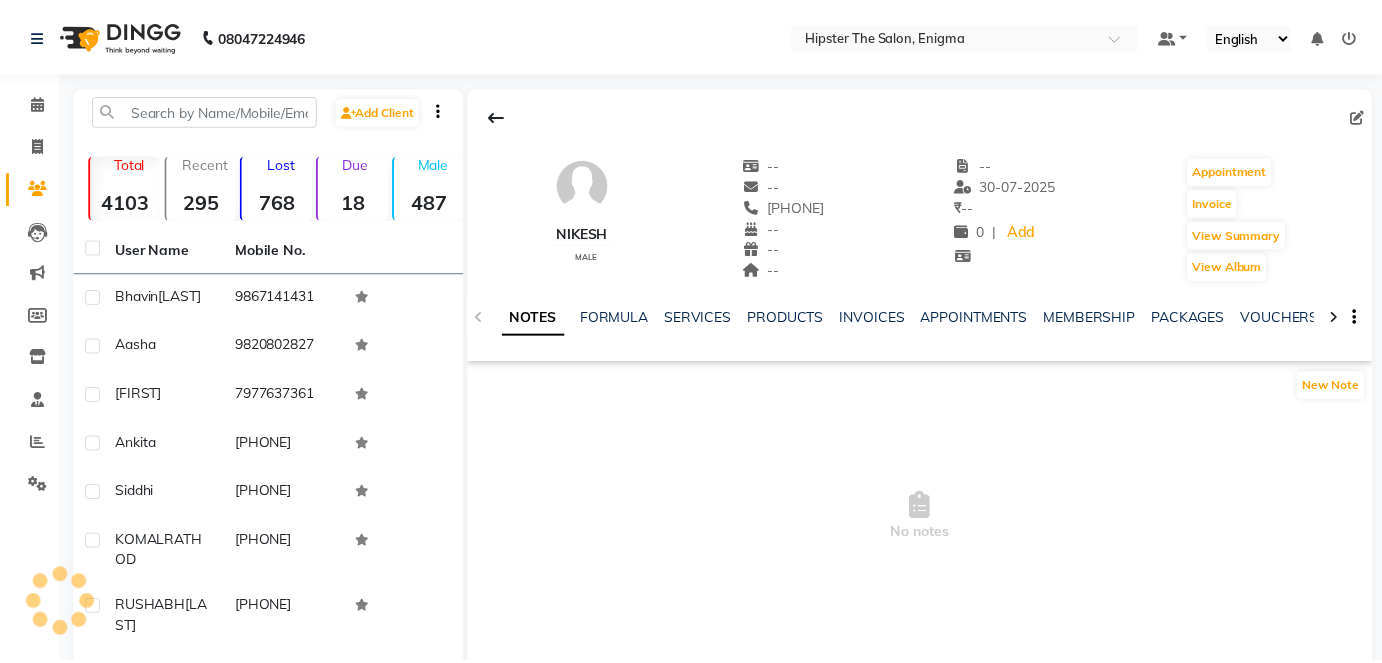 scroll, scrollTop: 0, scrollLeft: 0, axis: both 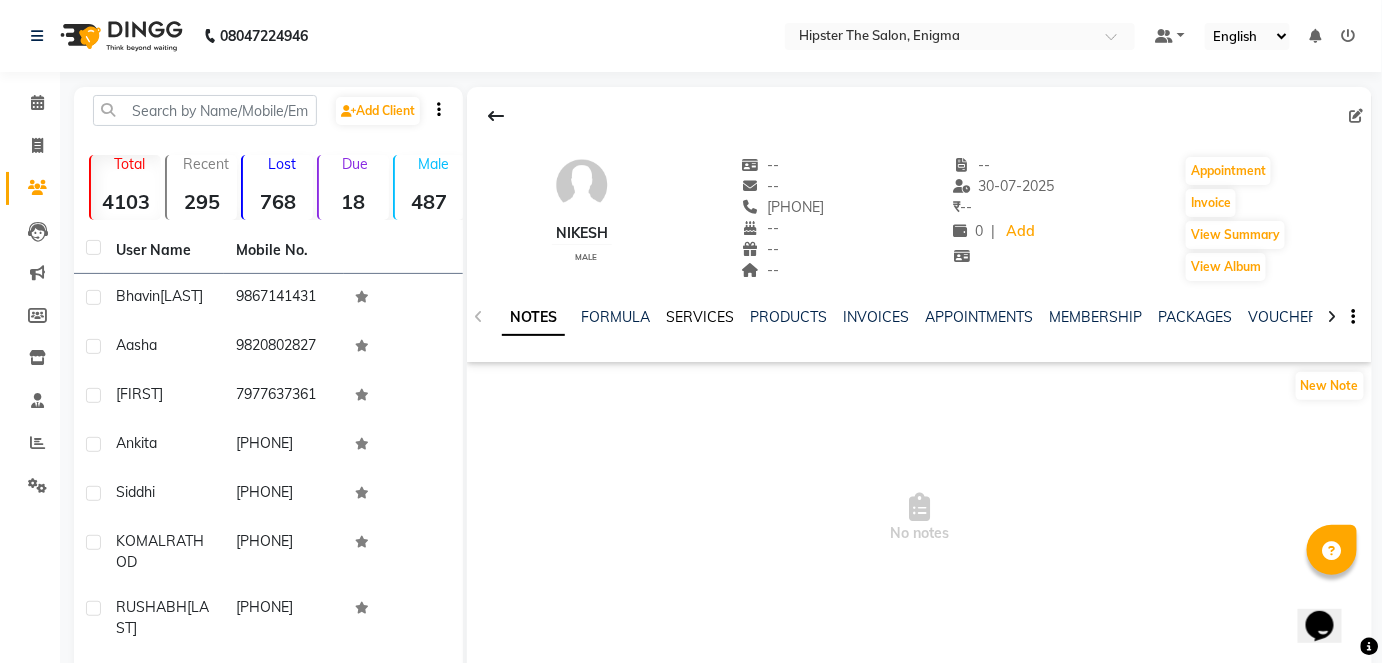 click on "SERVICES" 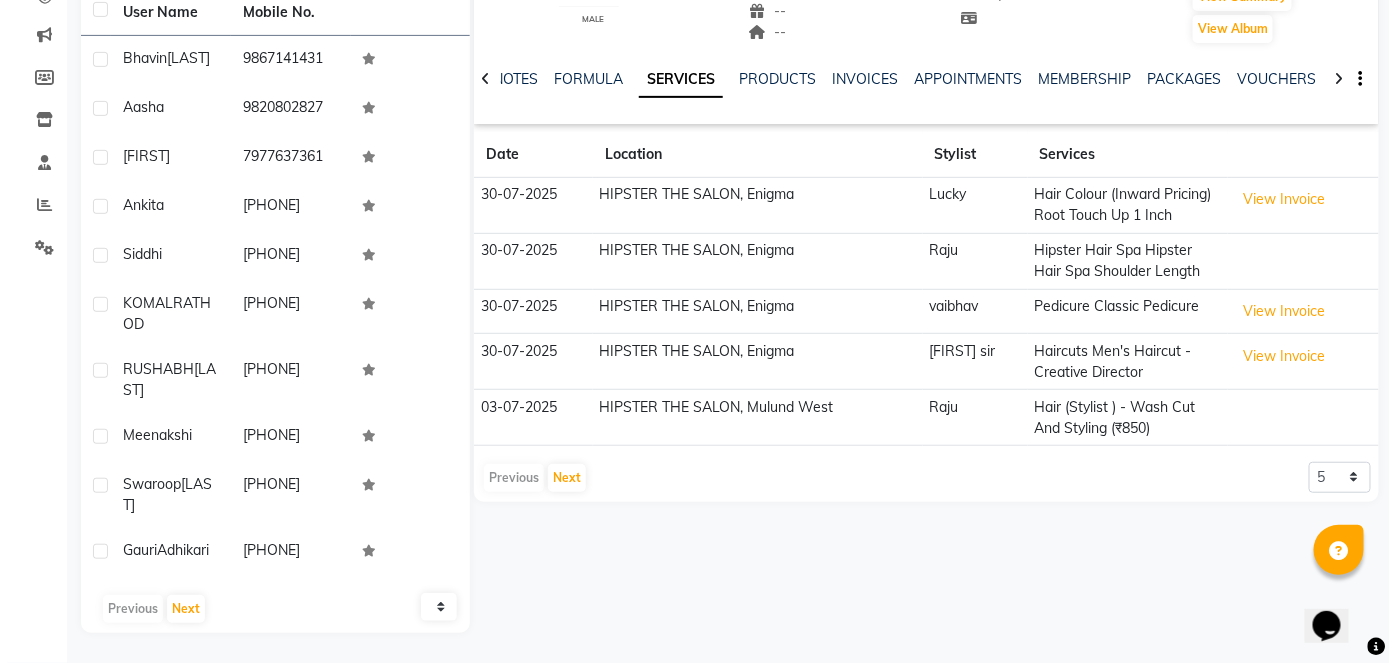 scroll, scrollTop: 253, scrollLeft: 0, axis: vertical 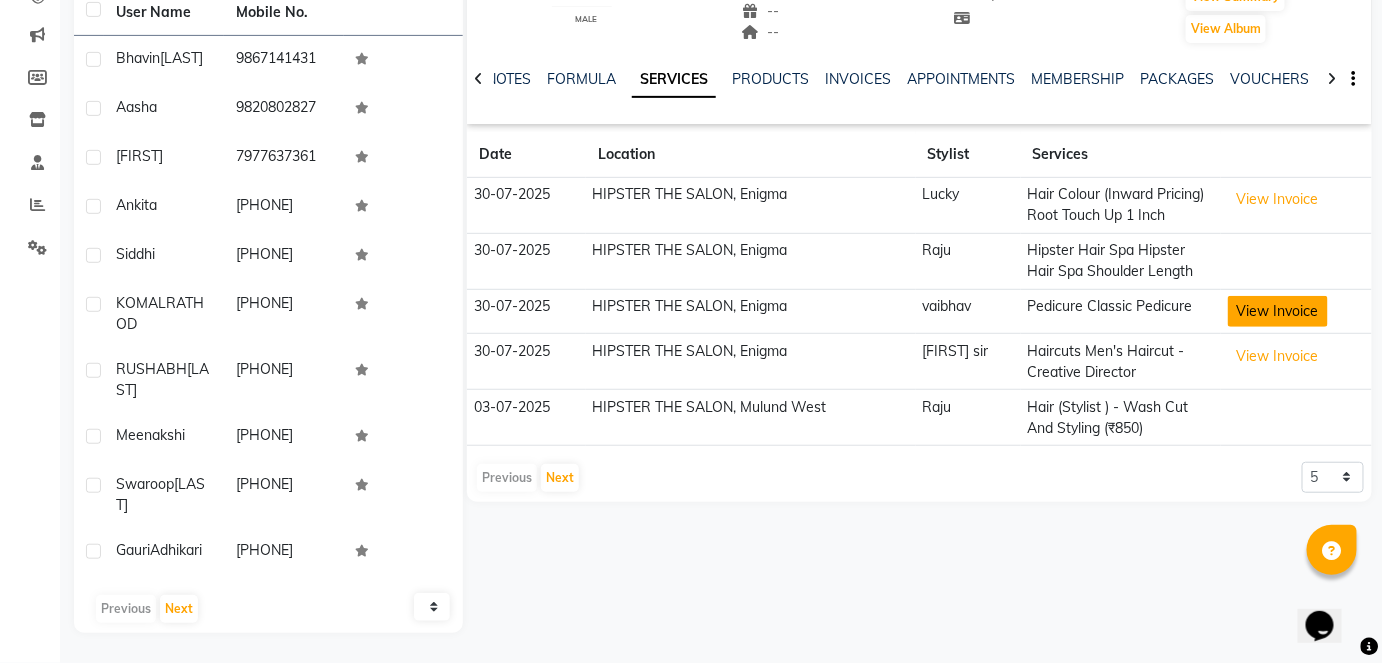 click on "View Invoice" 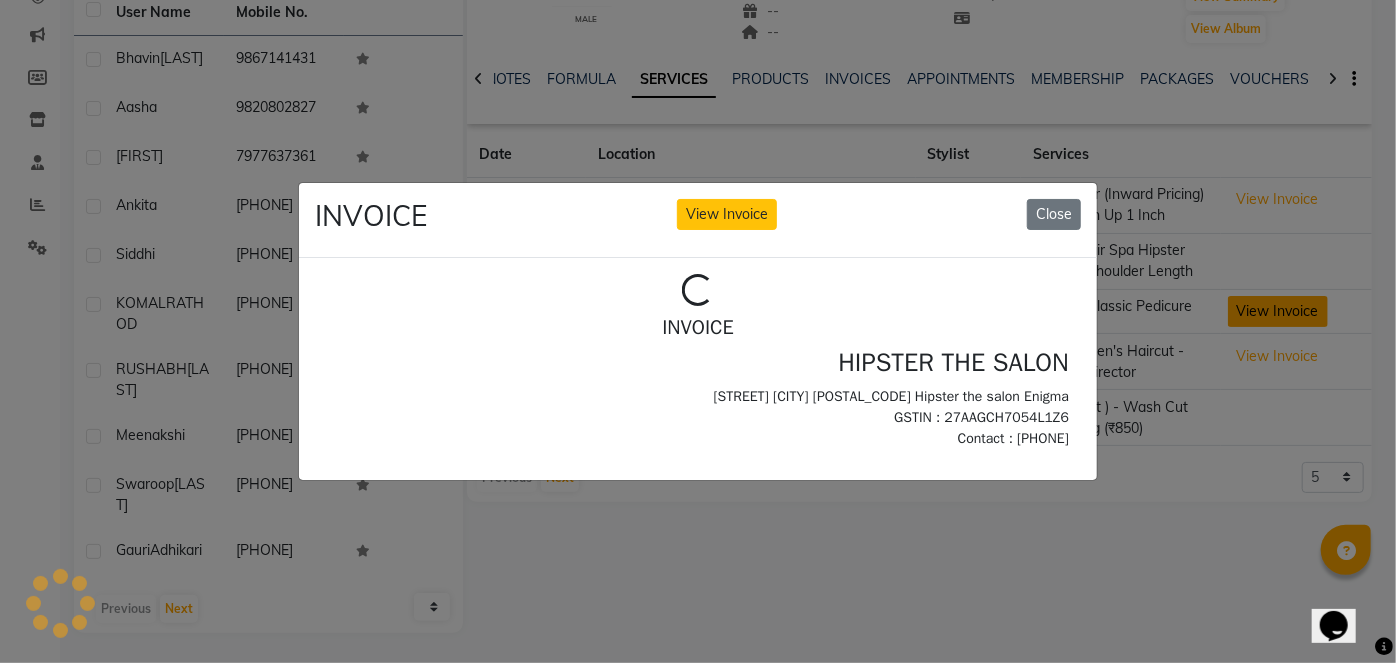 scroll, scrollTop: 0, scrollLeft: 0, axis: both 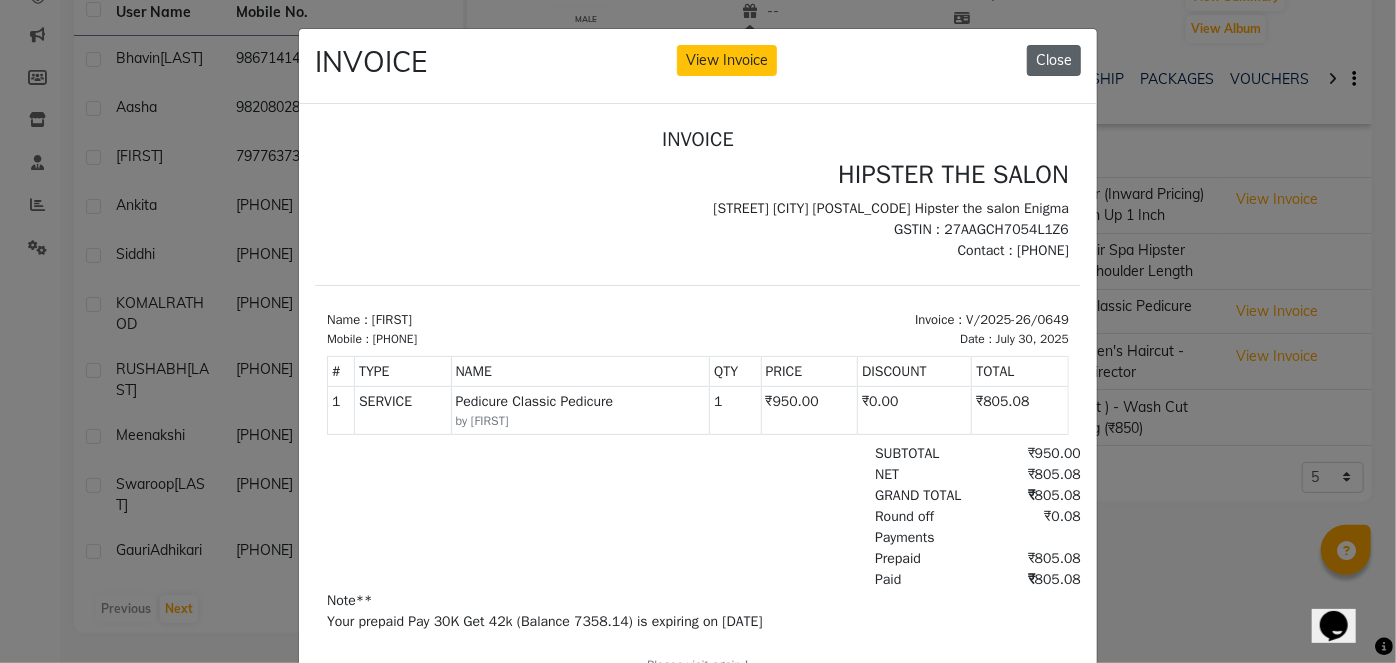 click on "Close" 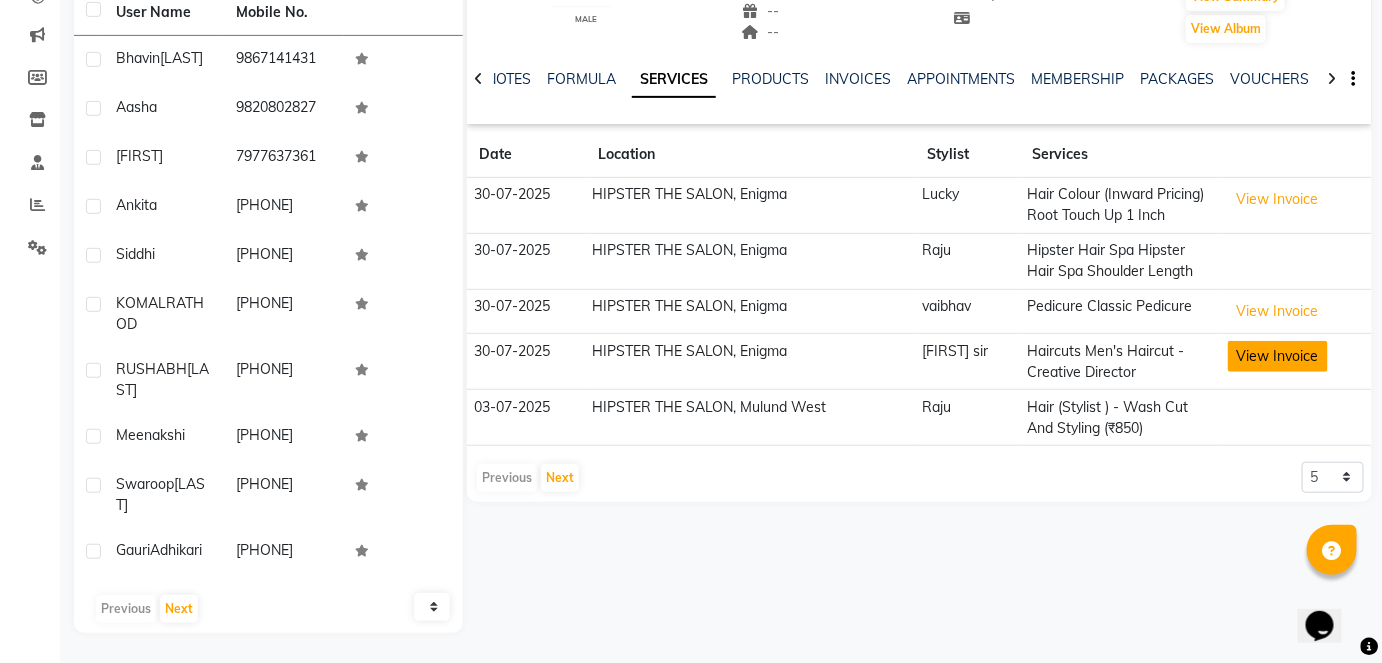 click on "View Invoice" 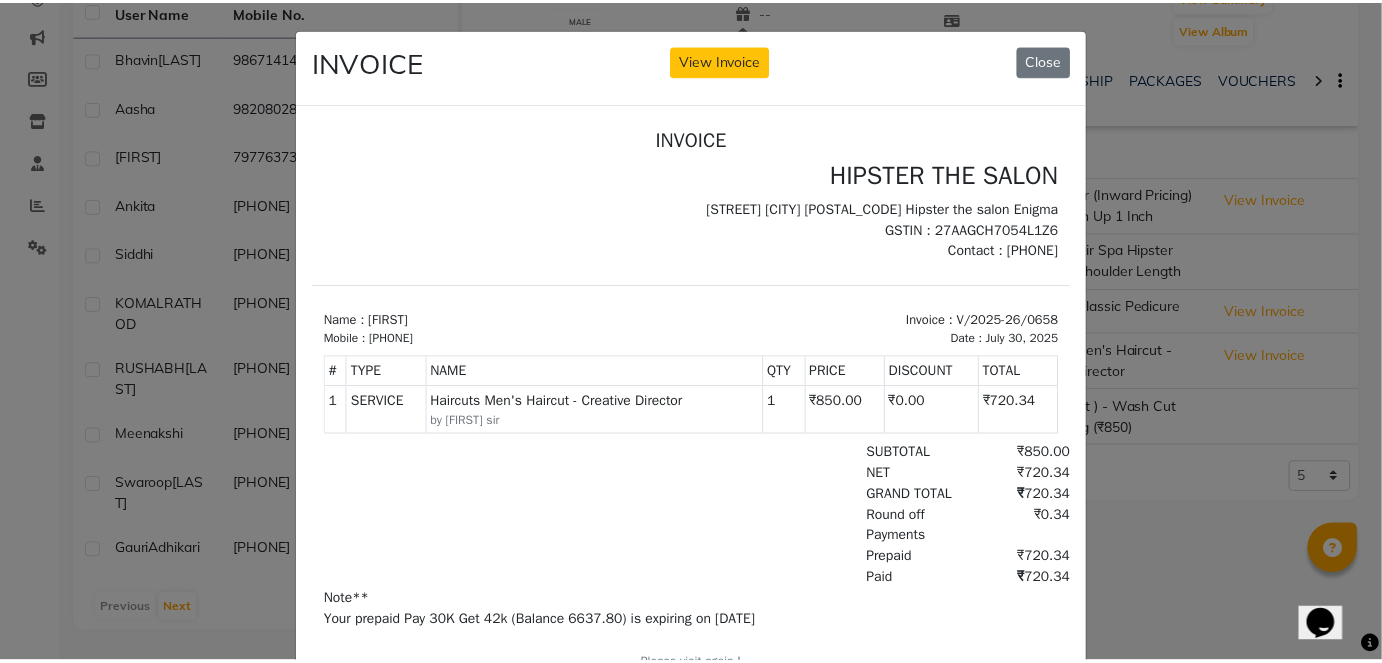 scroll, scrollTop: 7, scrollLeft: 0, axis: vertical 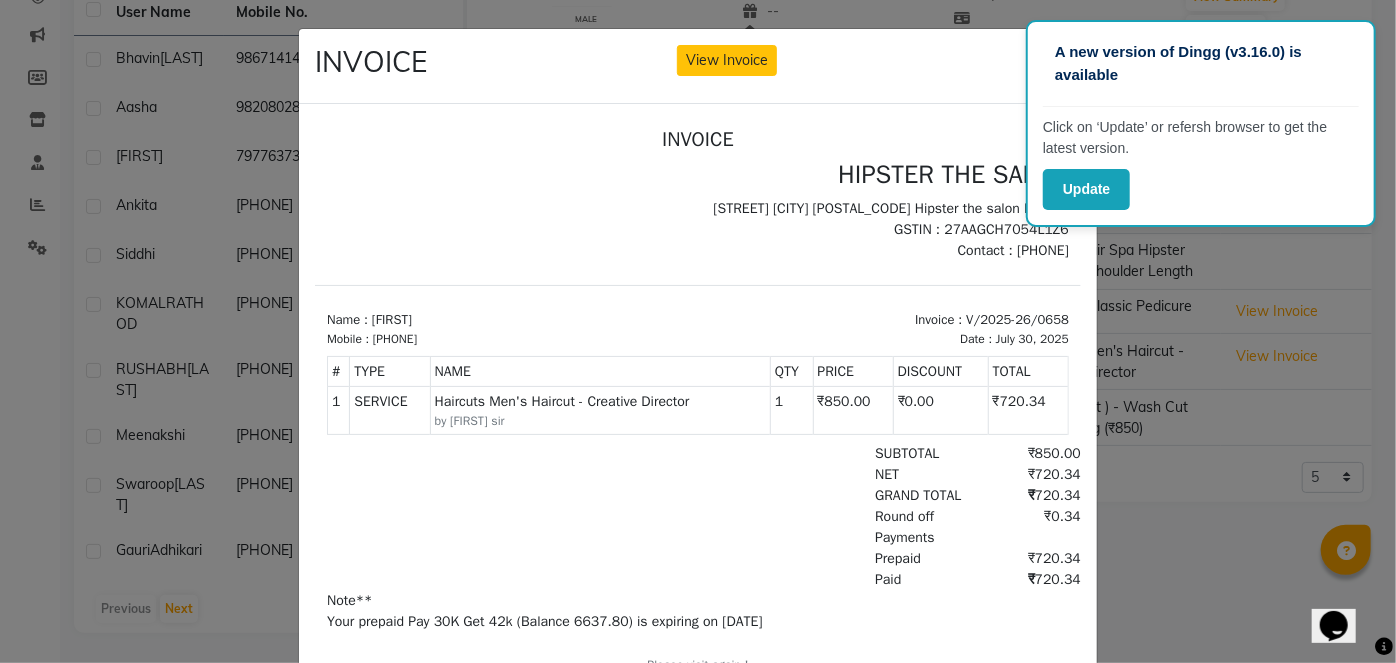 click on "Close" 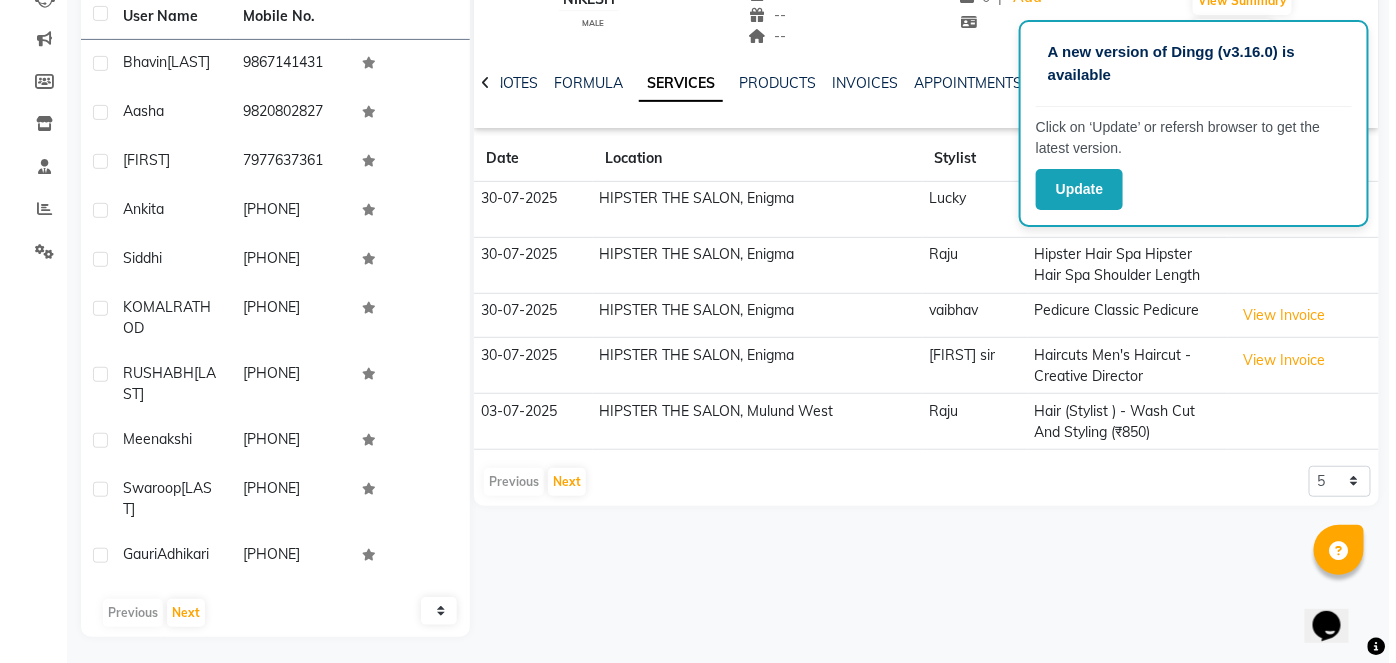 scroll, scrollTop: 254, scrollLeft: 0, axis: vertical 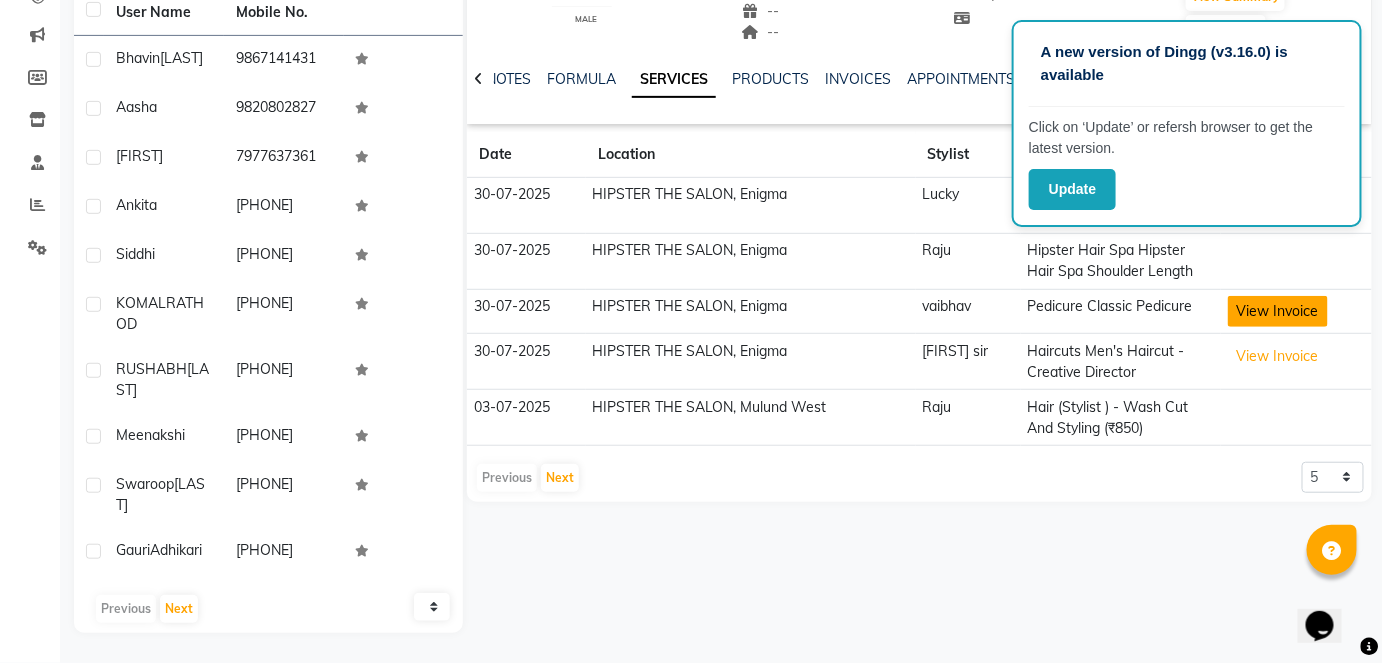 click on "View Invoice" 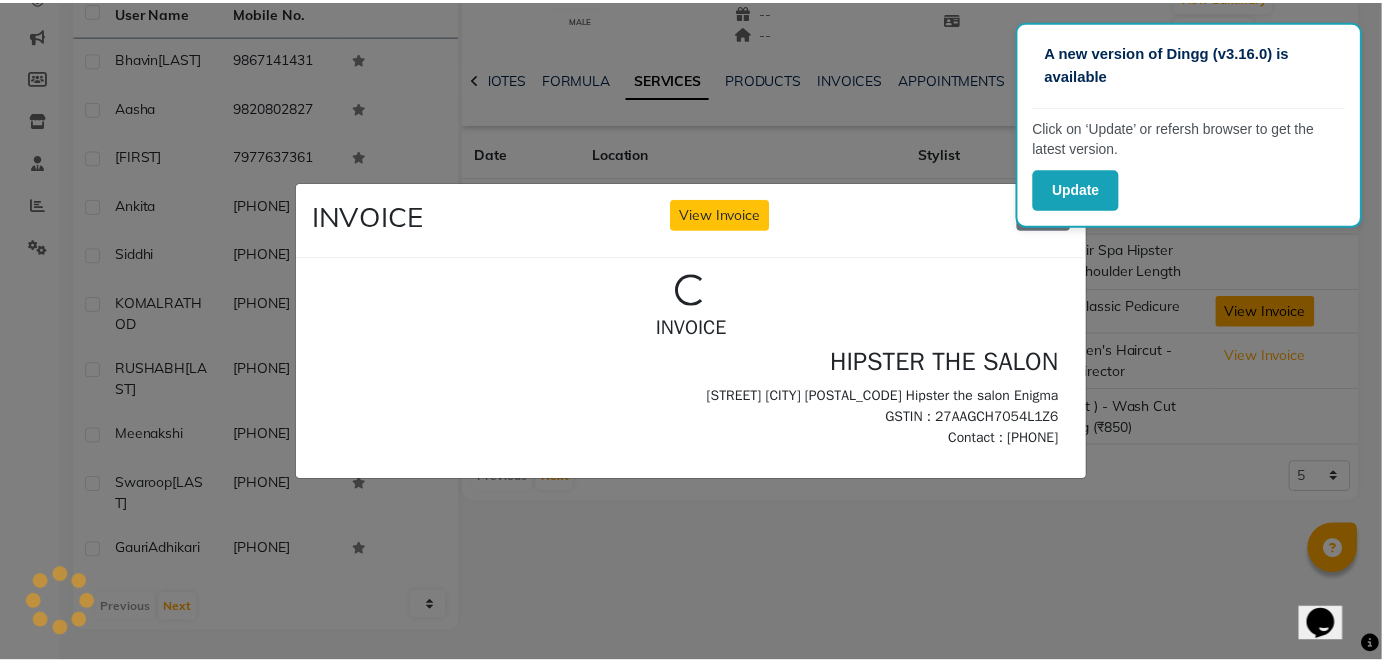 scroll, scrollTop: 0, scrollLeft: 0, axis: both 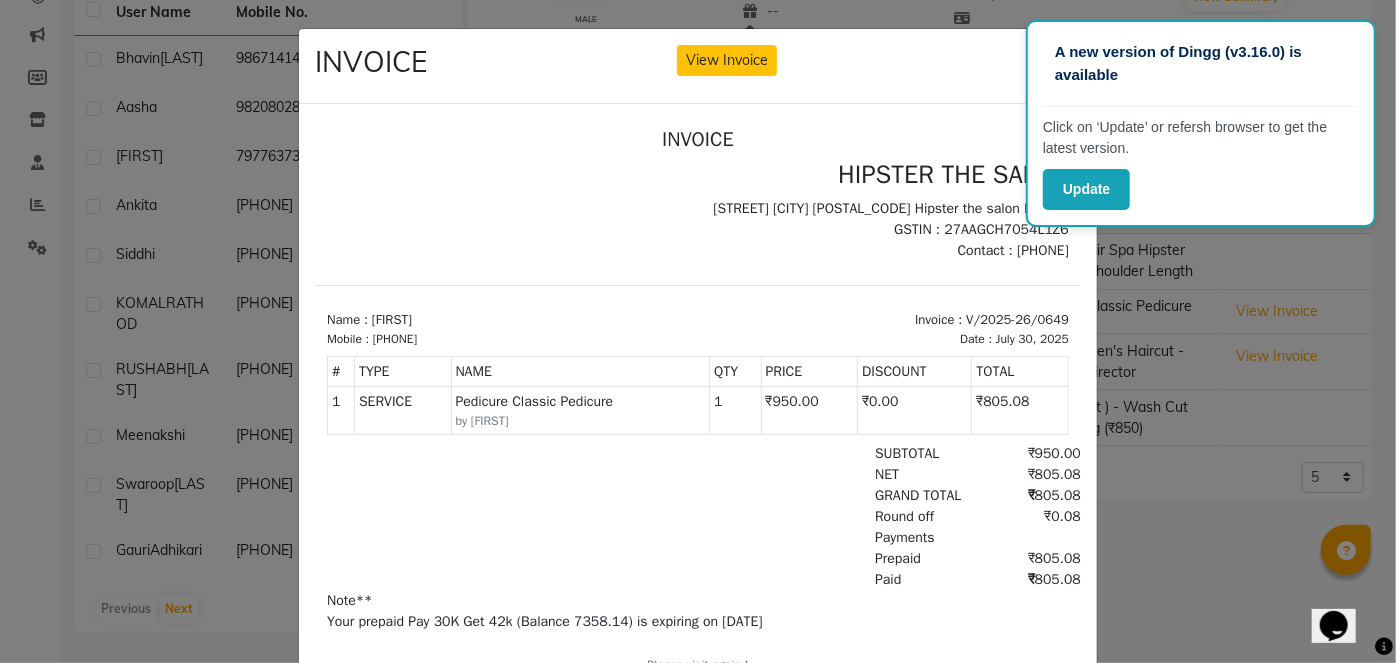 click on "Close" 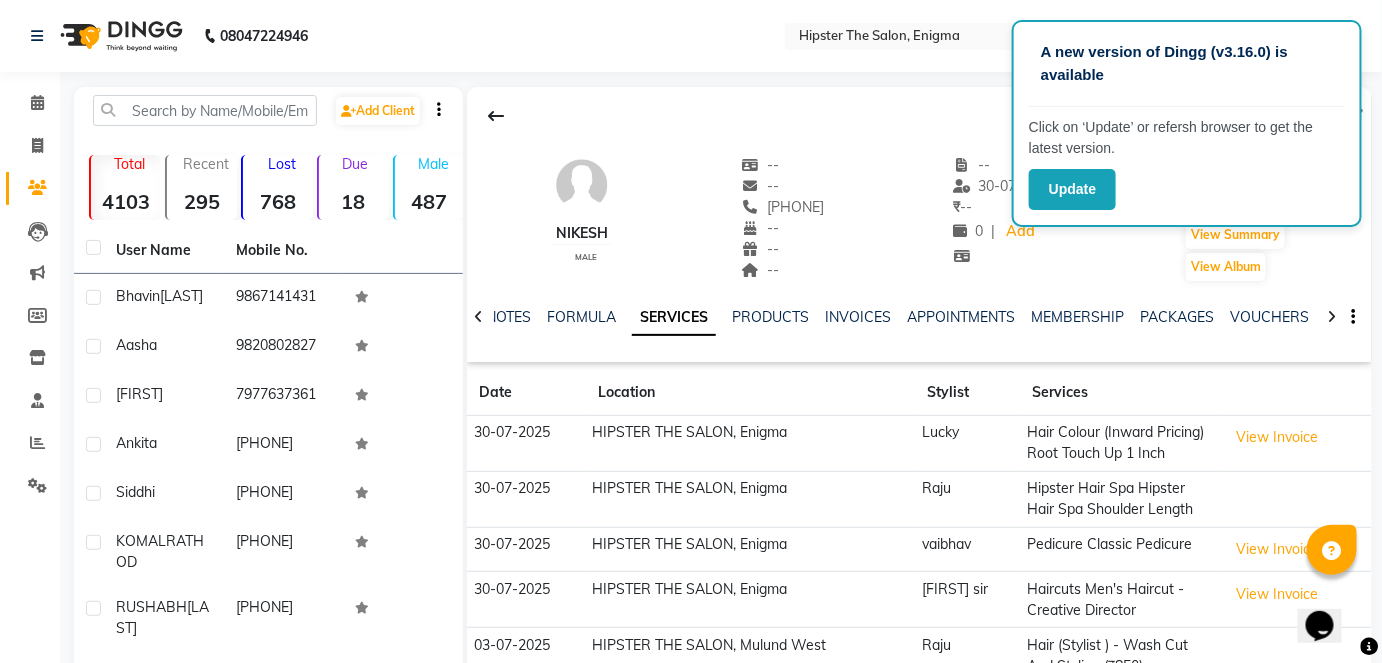 scroll, scrollTop: 254, scrollLeft: 0, axis: vertical 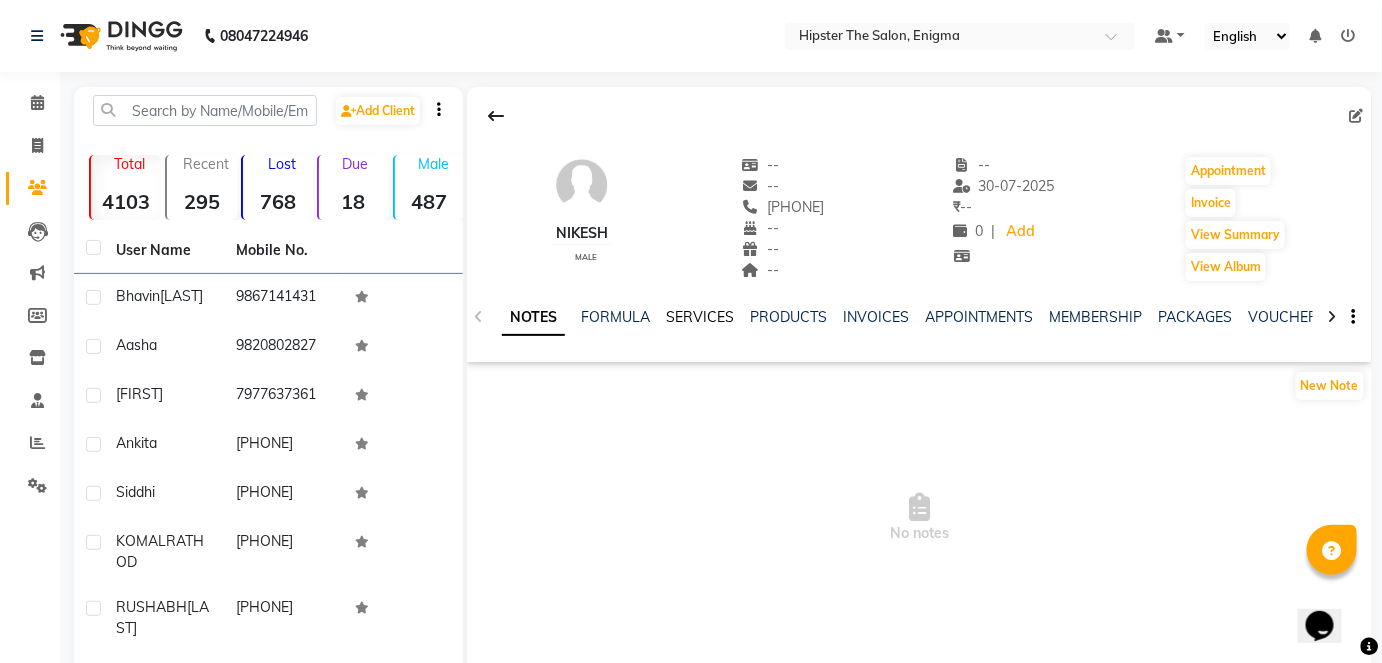 click on "SERVICES" 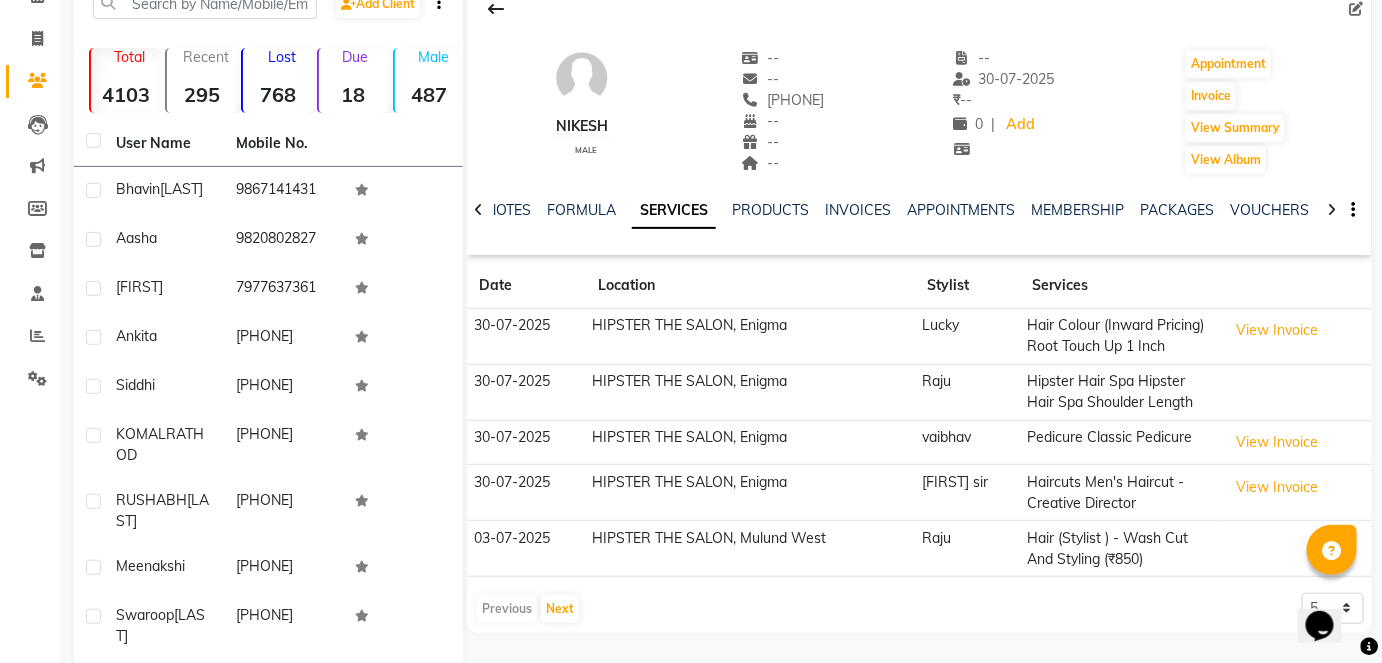 scroll, scrollTop: 108, scrollLeft: 0, axis: vertical 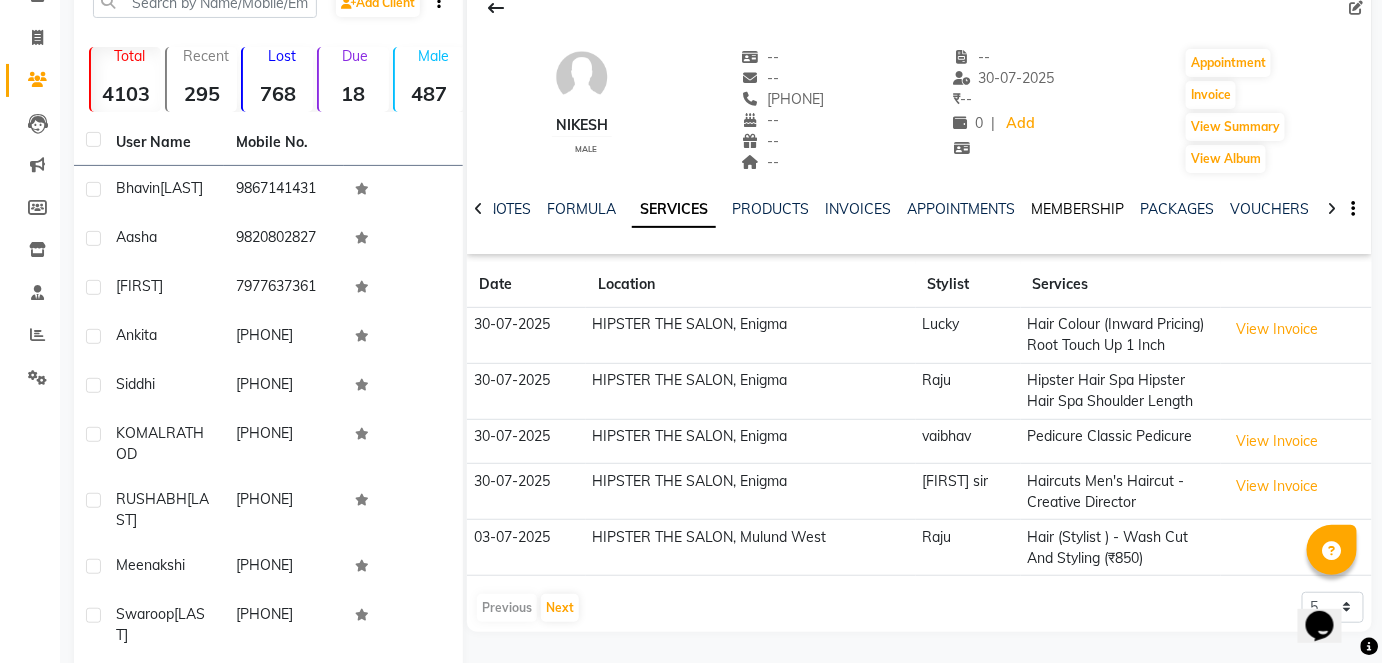 click on "MEMBERSHIP" 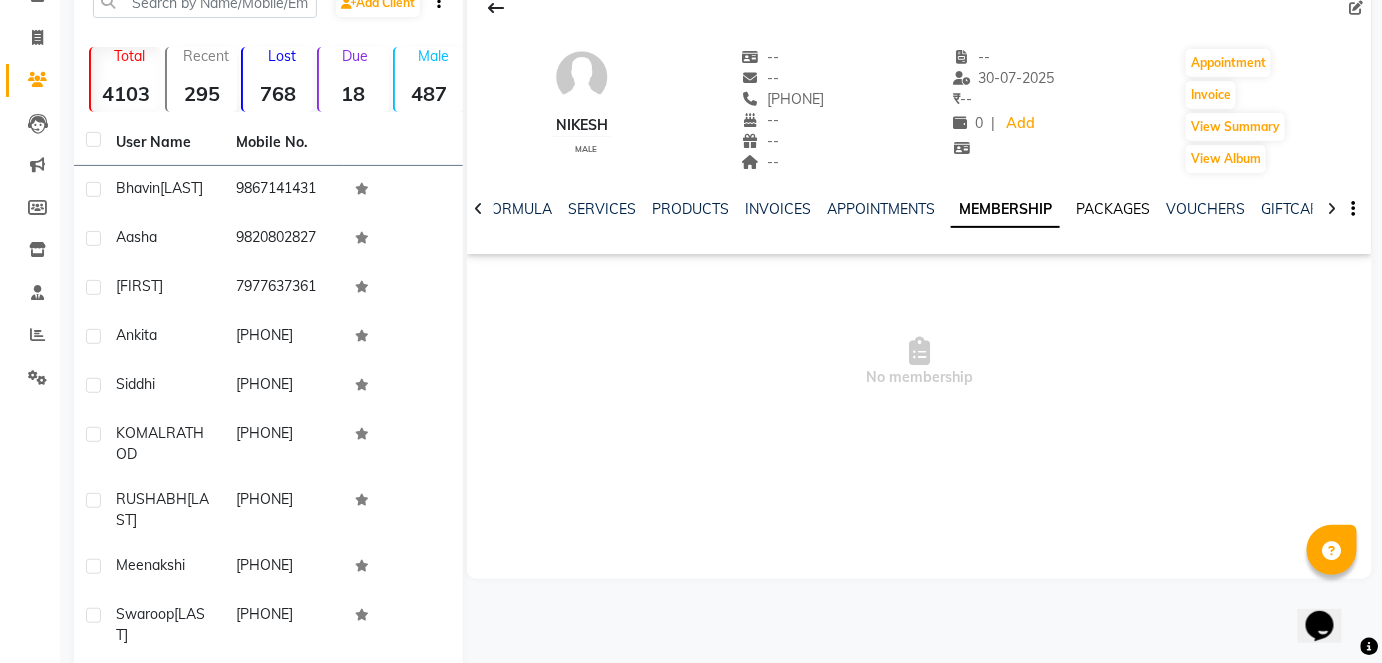click on "PACKAGES" 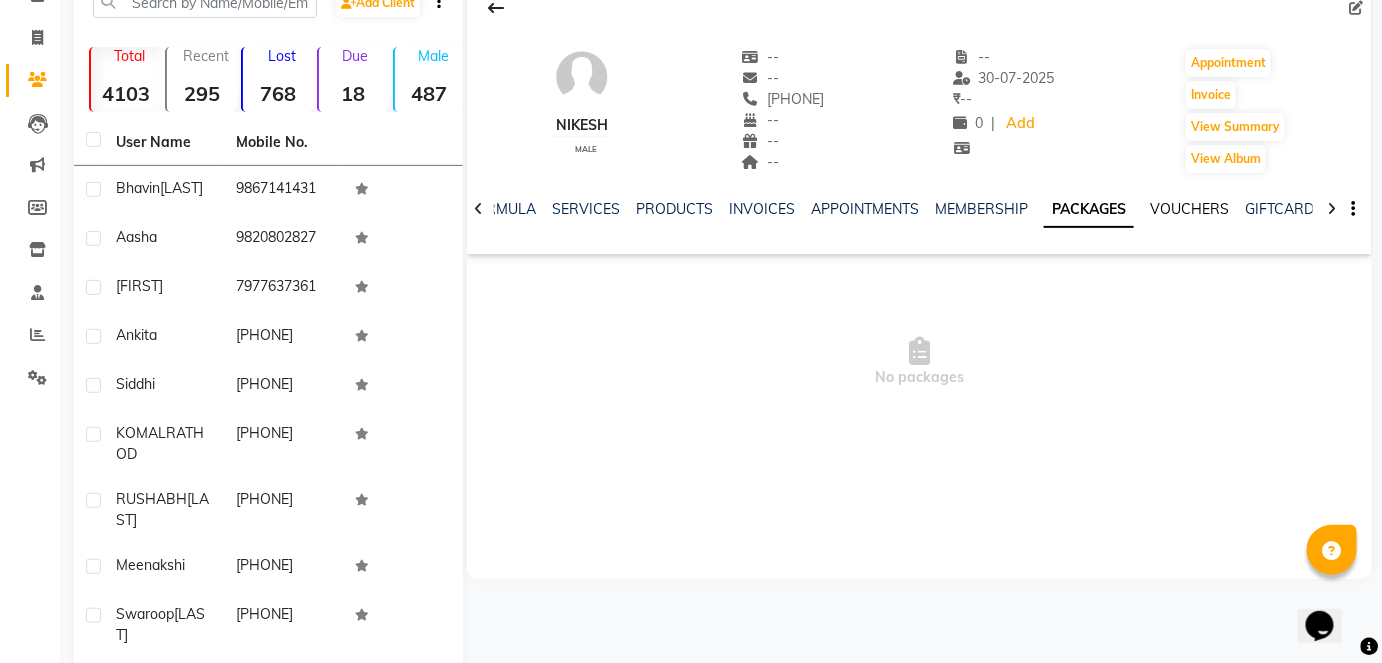 click on "VOUCHERS" 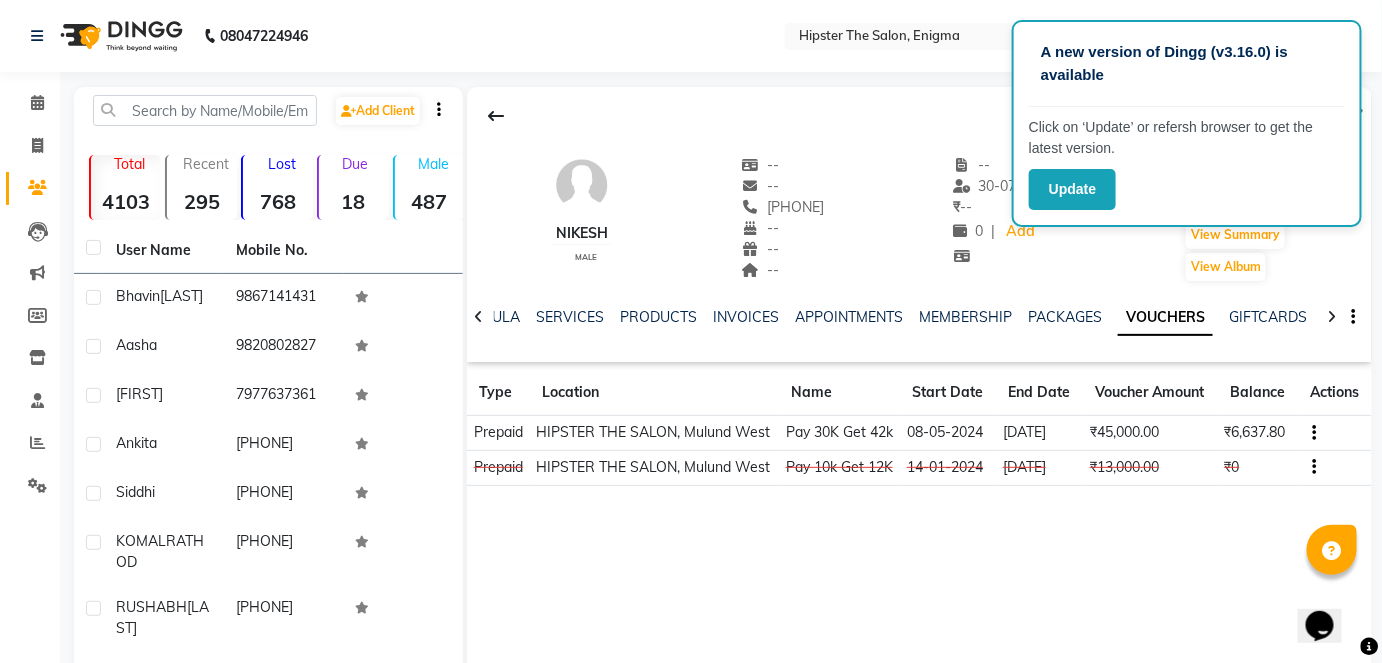 scroll, scrollTop: 2, scrollLeft: 0, axis: vertical 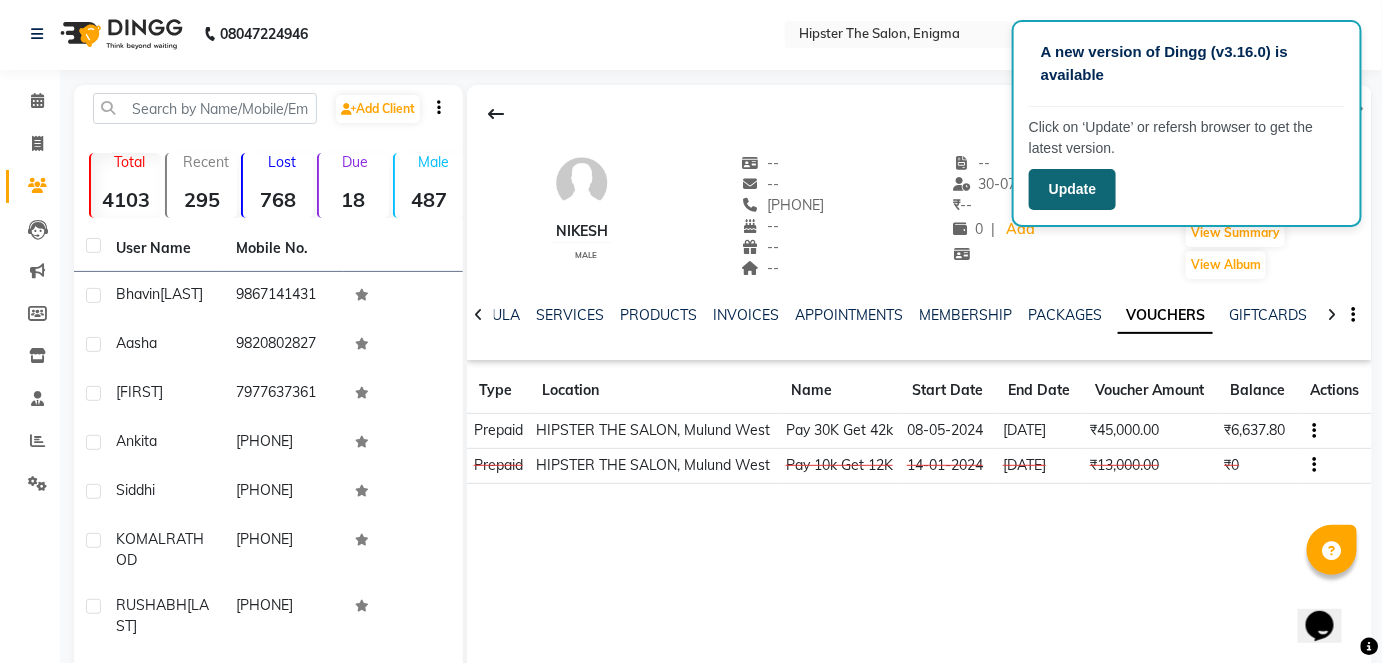 click on "Update" 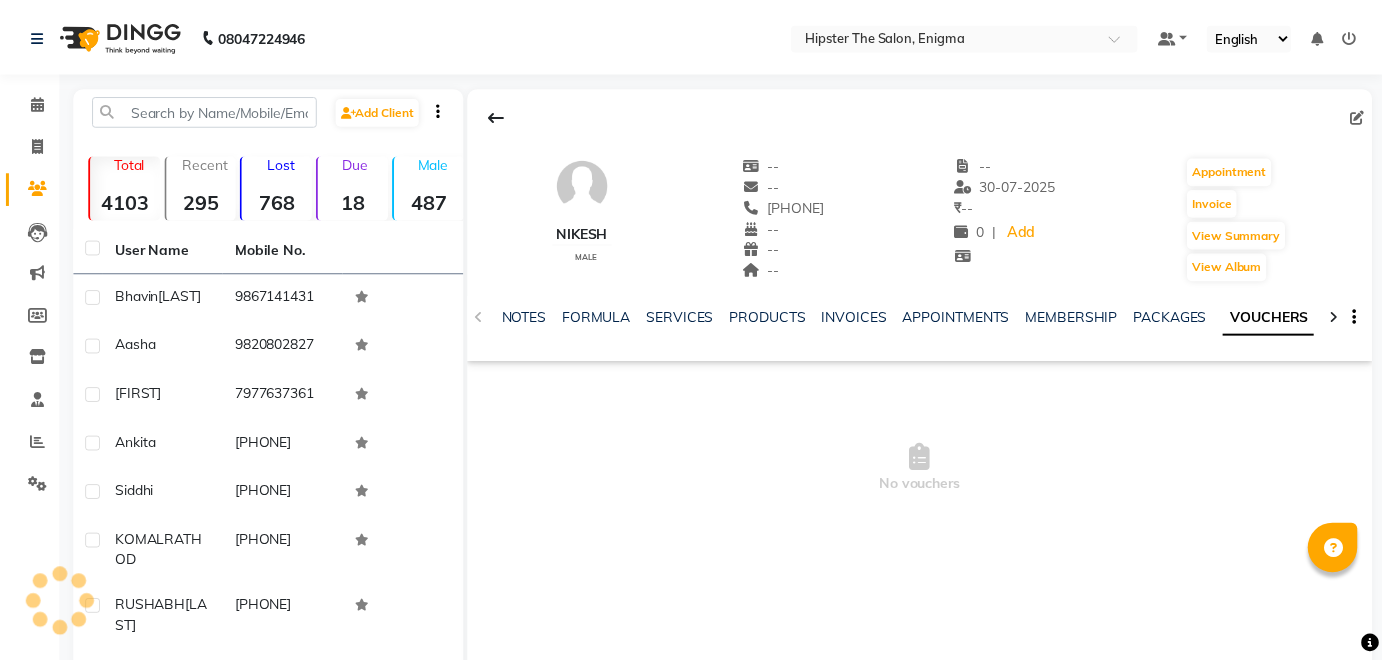 scroll, scrollTop: 0, scrollLeft: 0, axis: both 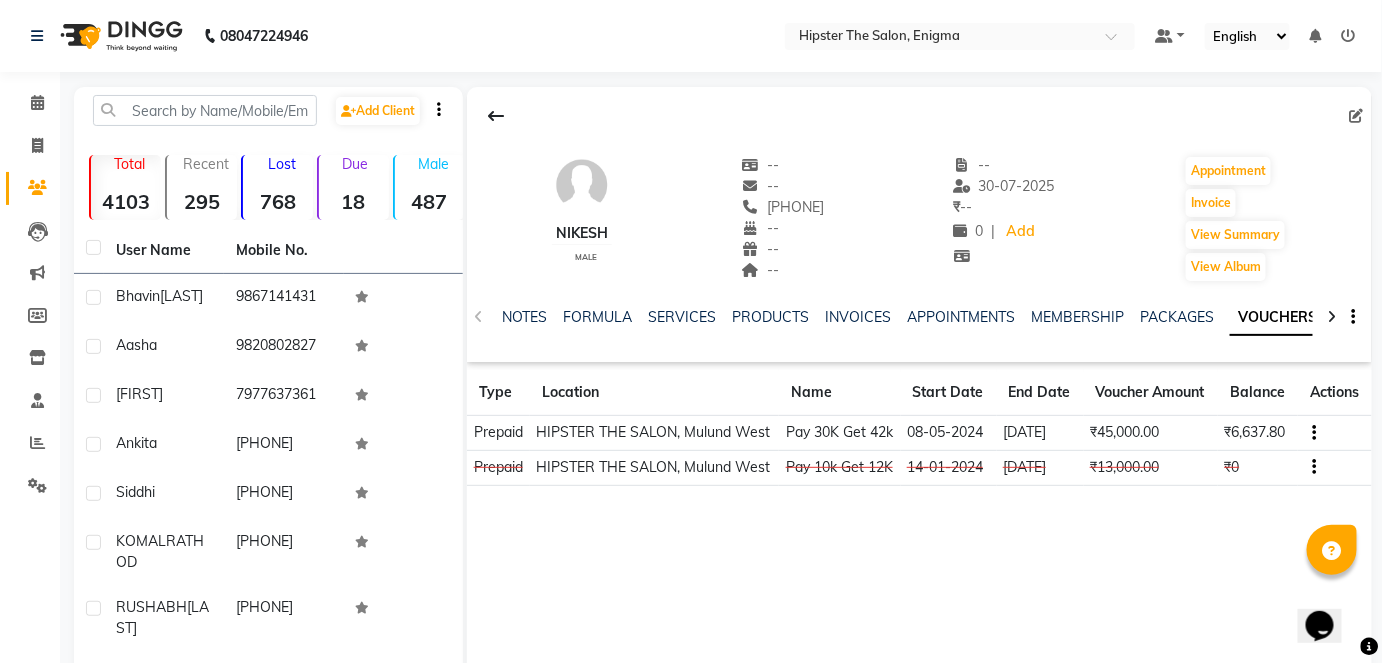 drag, startPoint x: 541, startPoint y: 301, endPoint x: 524, endPoint y: 296, distance: 17.720045 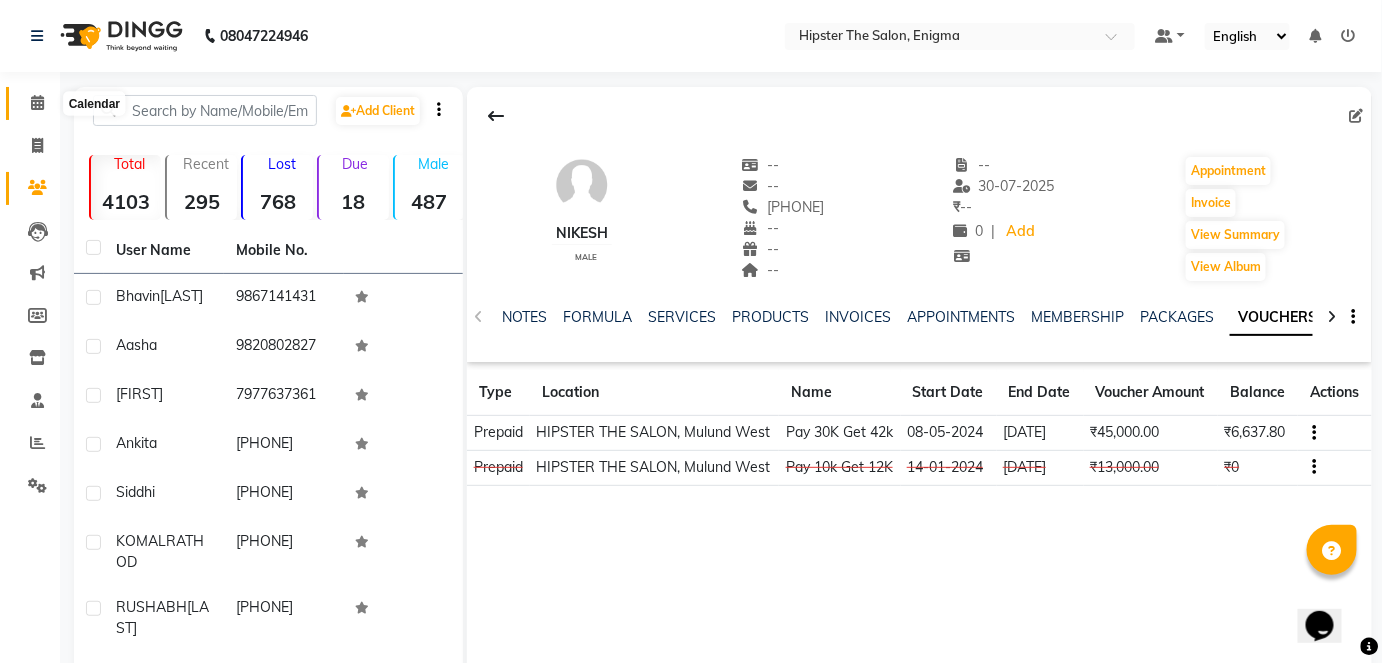 click 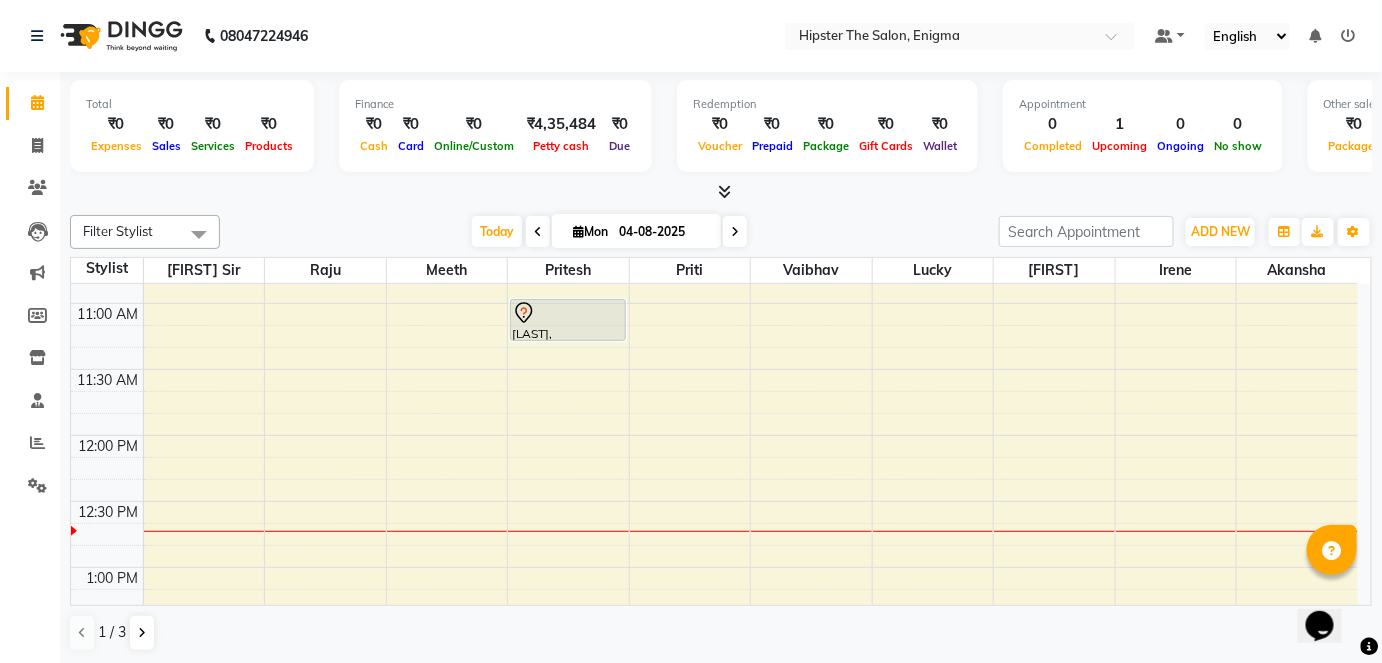 scroll, scrollTop: 378, scrollLeft: 0, axis: vertical 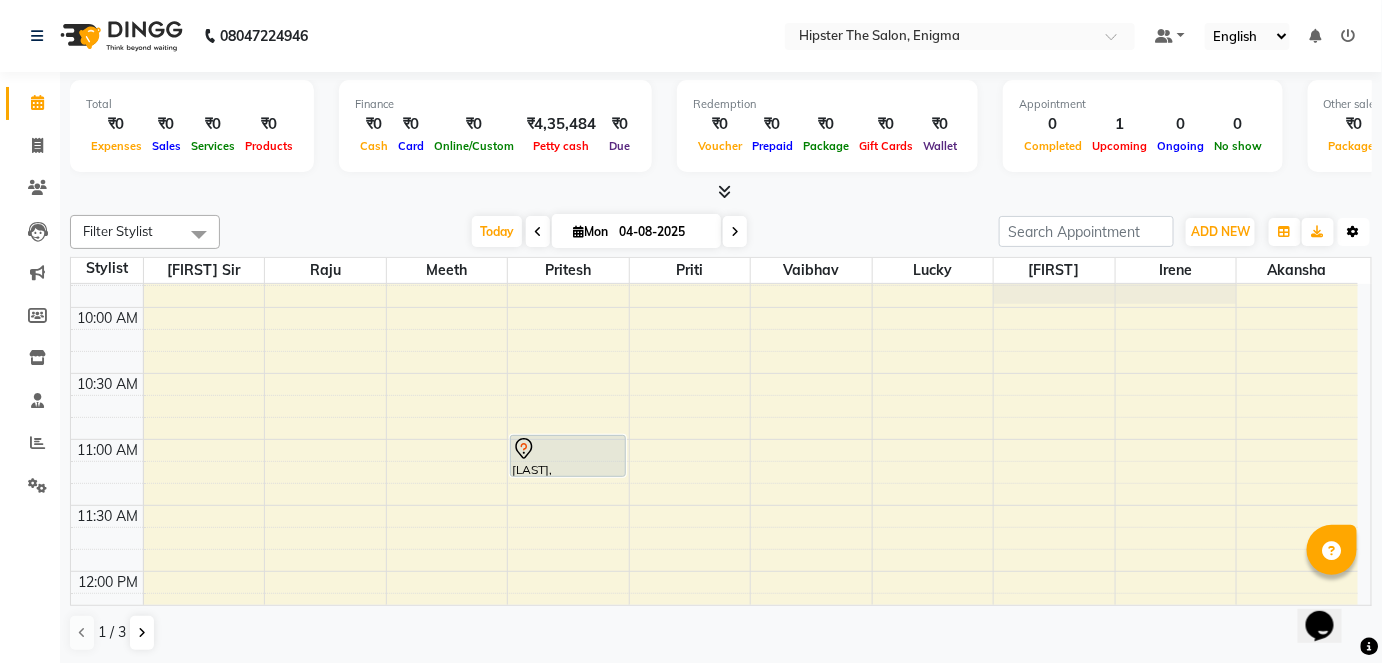 click on "Toggle Dropdown" at bounding box center [1354, 232] 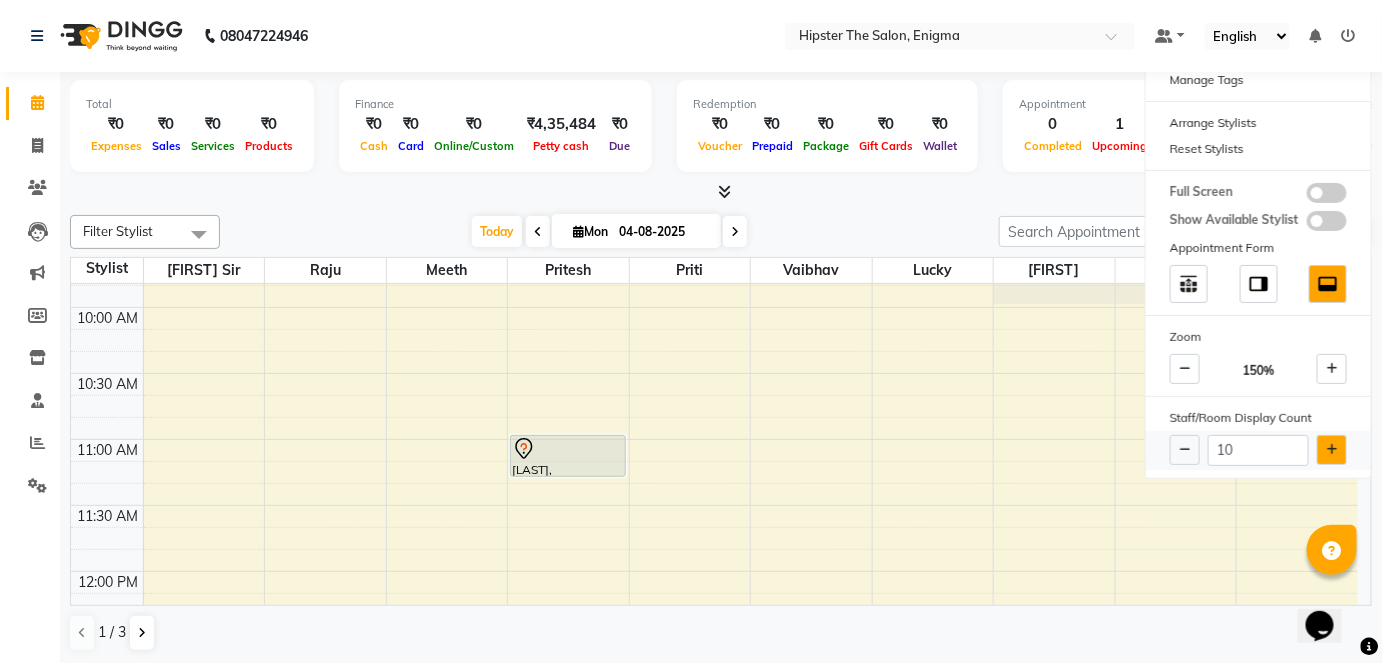 click at bounding box center (1332, 450) 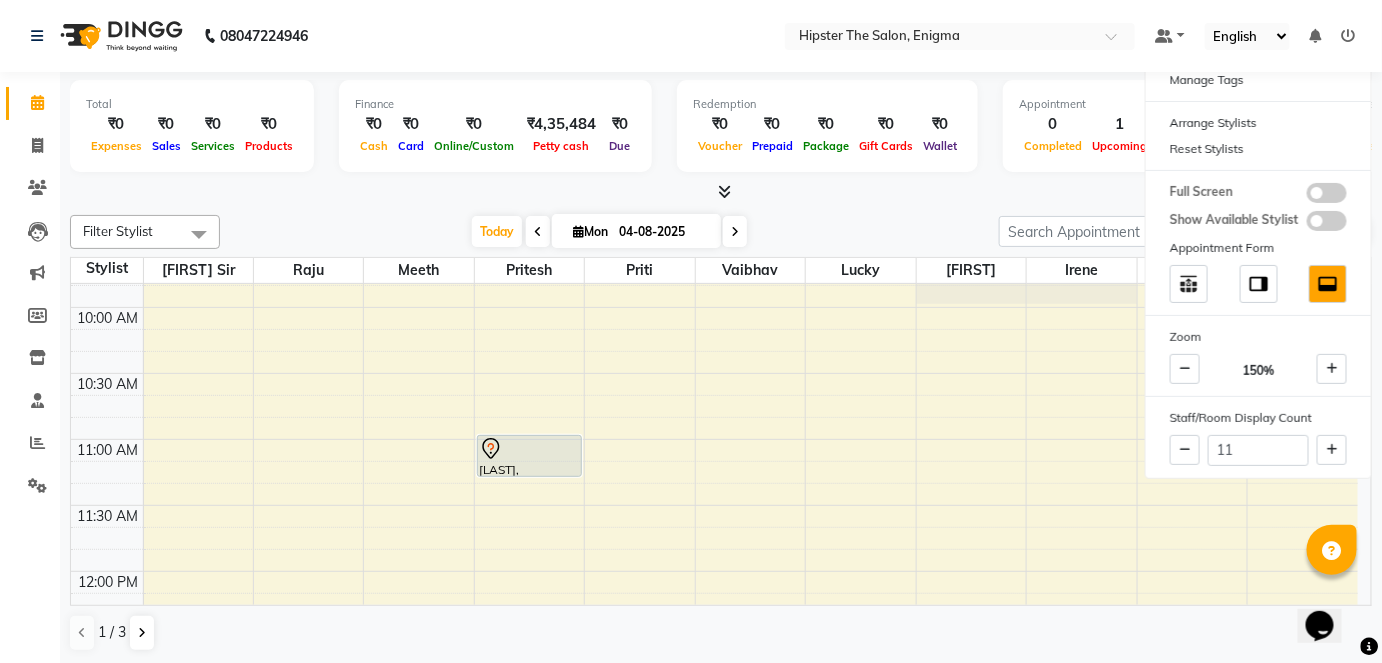 click on "Today  Mon 04-08-2025" at bounding box center [609, 232] 